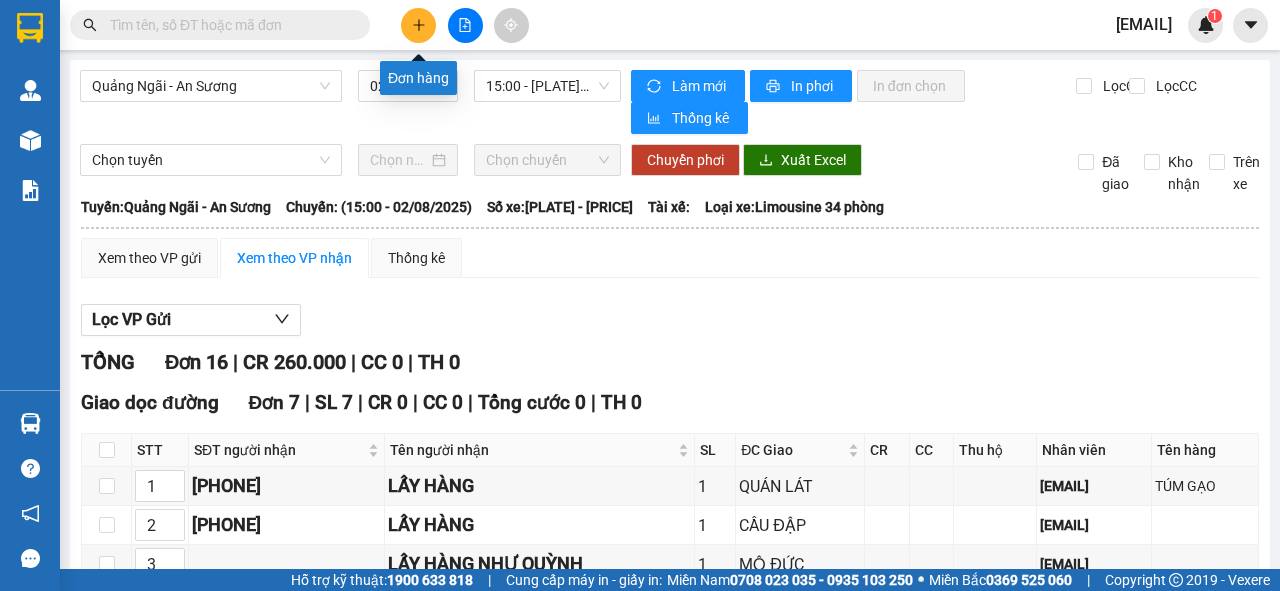 scroll, scrollTop: 0, scrollLeft: 0, axis: both 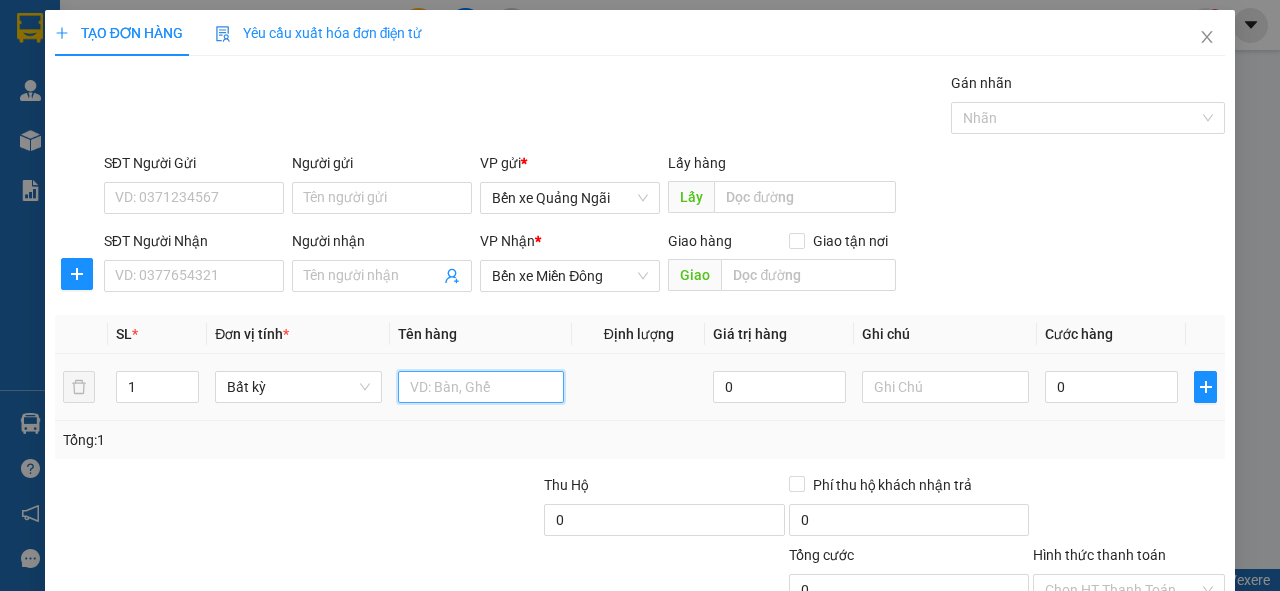 click at bounding box center (481, 387) 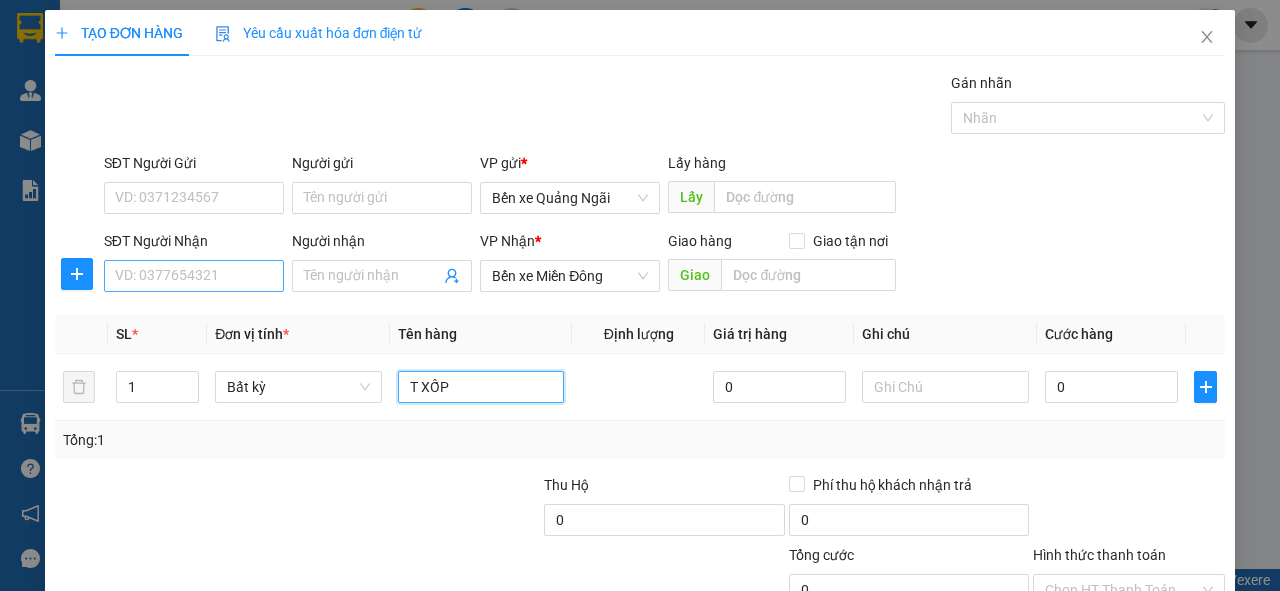type on "T XỐP" 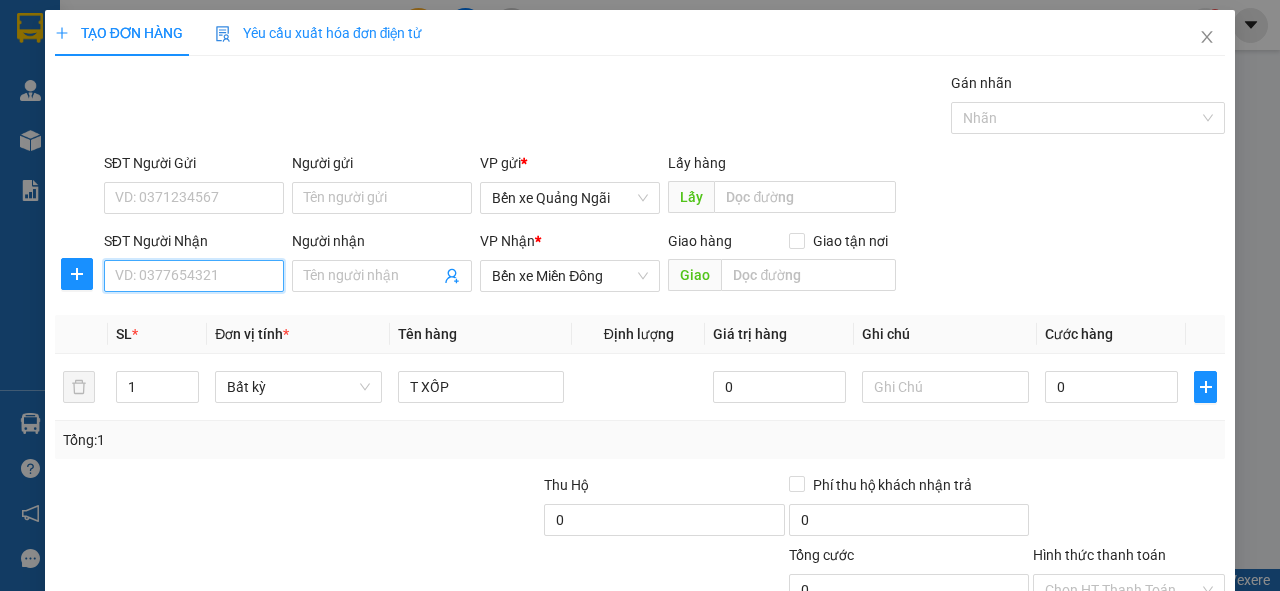 click on "SĐT Người Nhận" at bounding box center (194, 276) 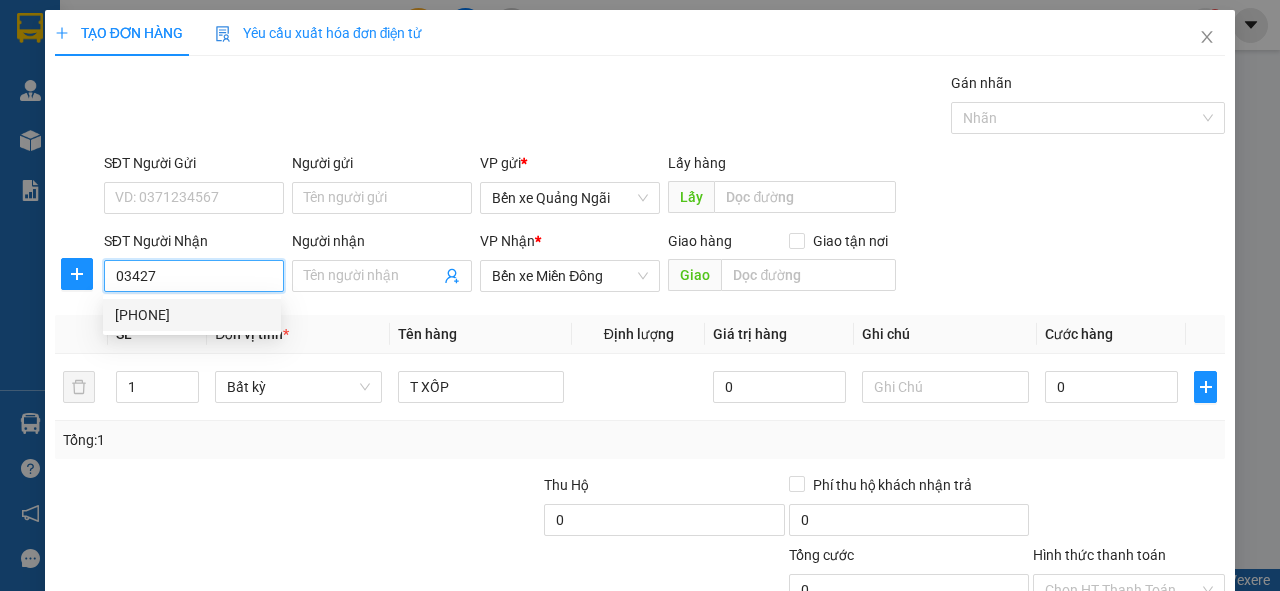 click on "[PHONE]" at bounding box center (192, 315) 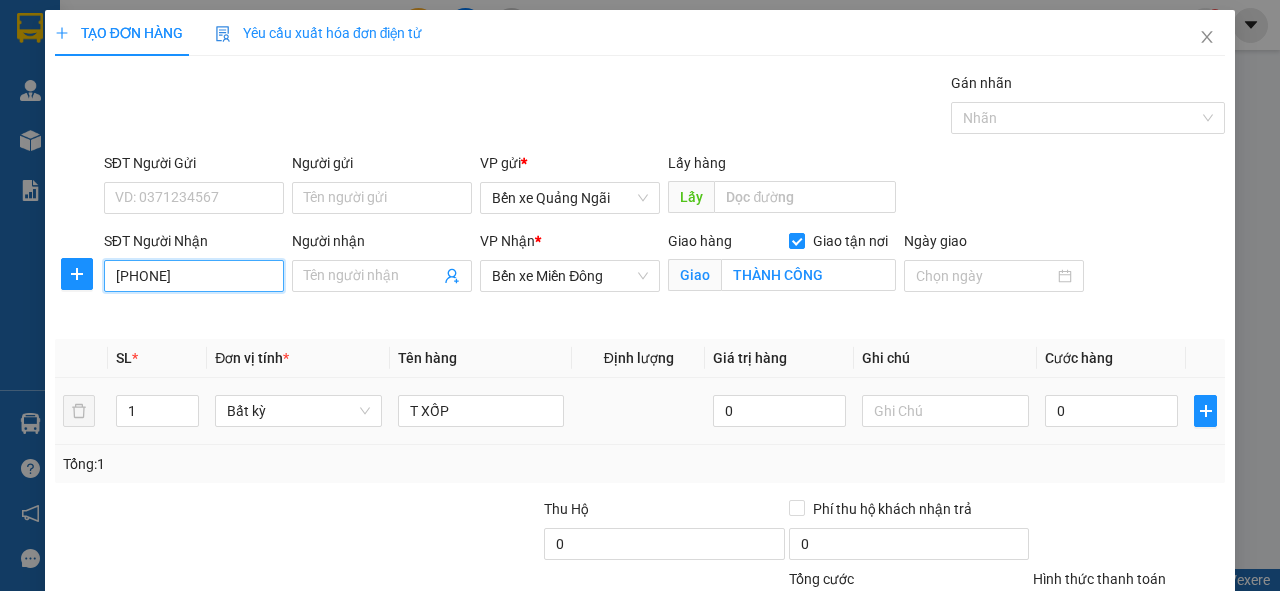 scroll, scrollTop: 170, scrollLeft: 0, axis: vertical 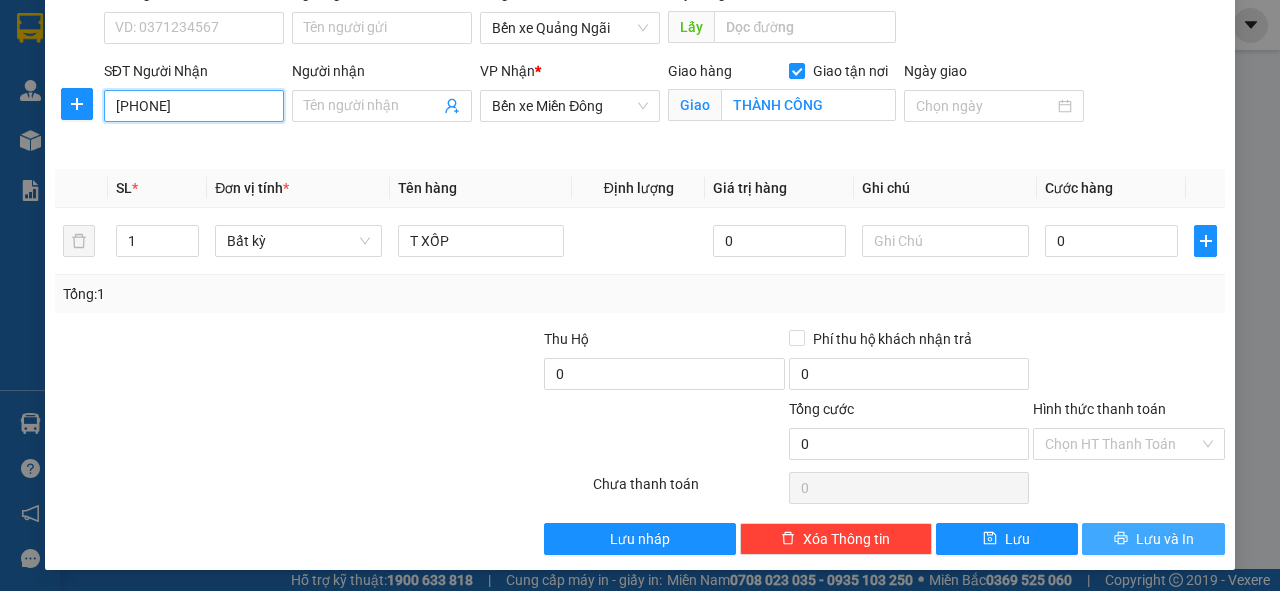 type on "[PHONE]" 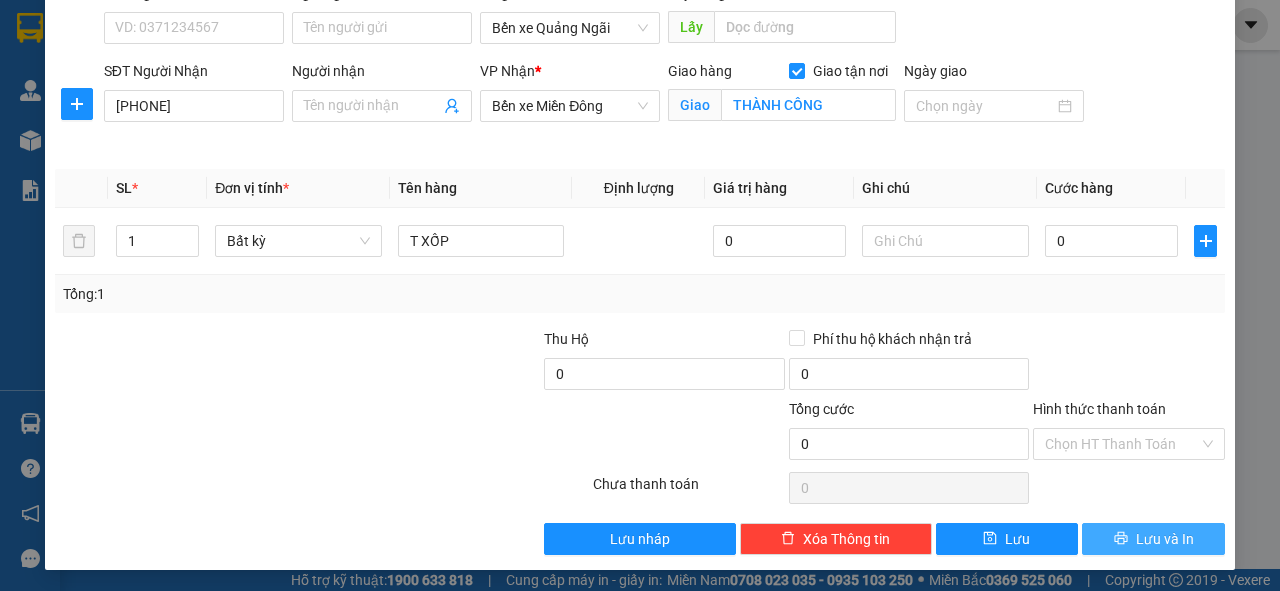 click on "Lưu và In" at bounding box center (1153, 539) 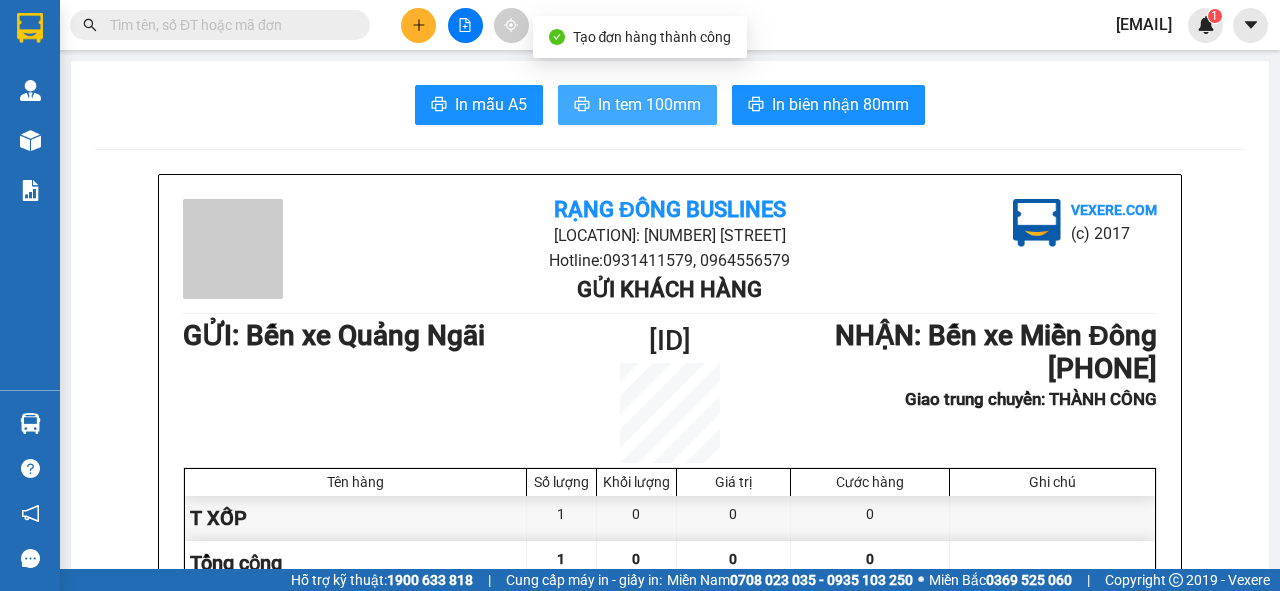 click on "In tem 100mm" at bounding box center (649, 104) 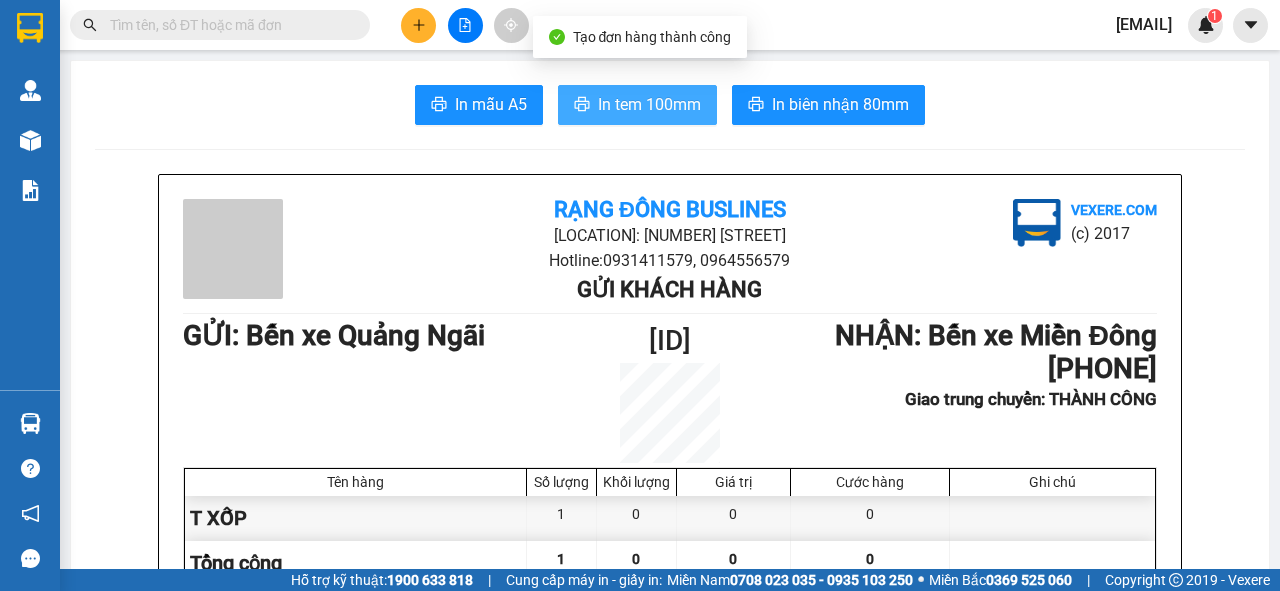 scroll, scrollTop: 0, scrollLeft: 0, axis: both 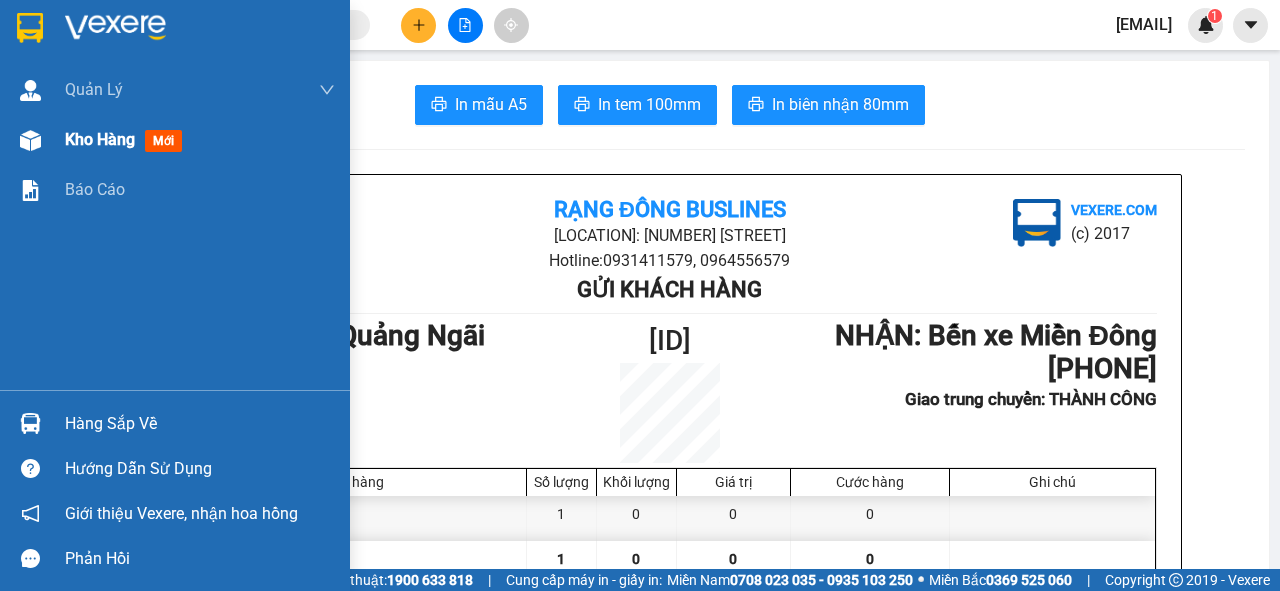 click on "Kho hàng" at bounding box center (100, 139) 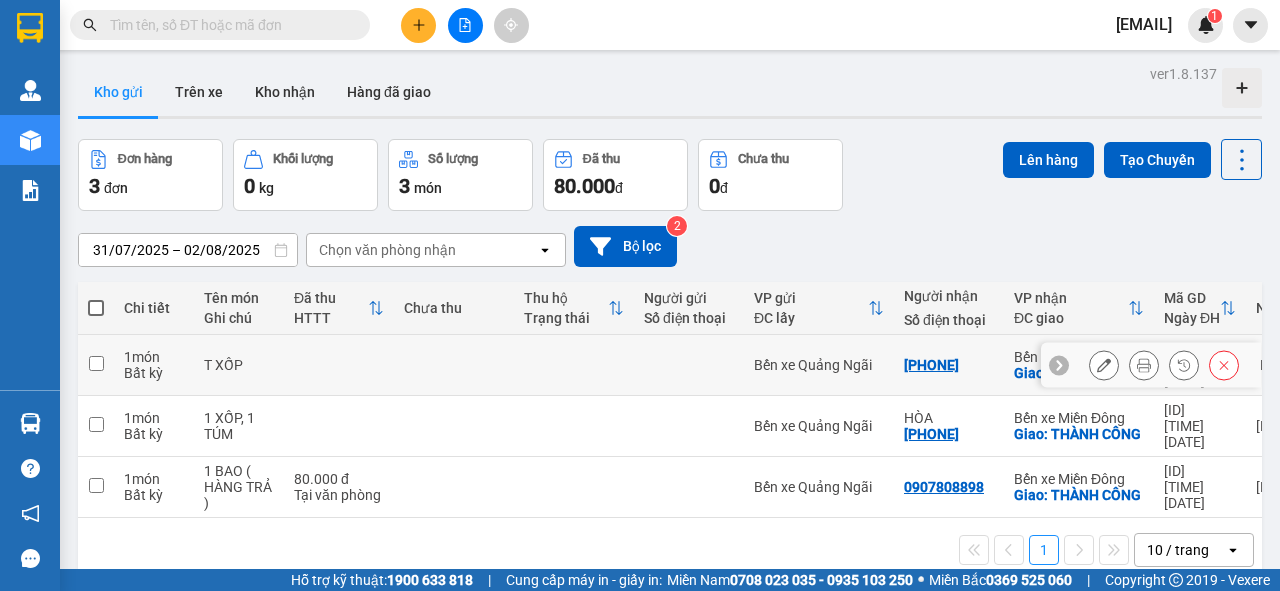 click at bounding box center [96, 363] 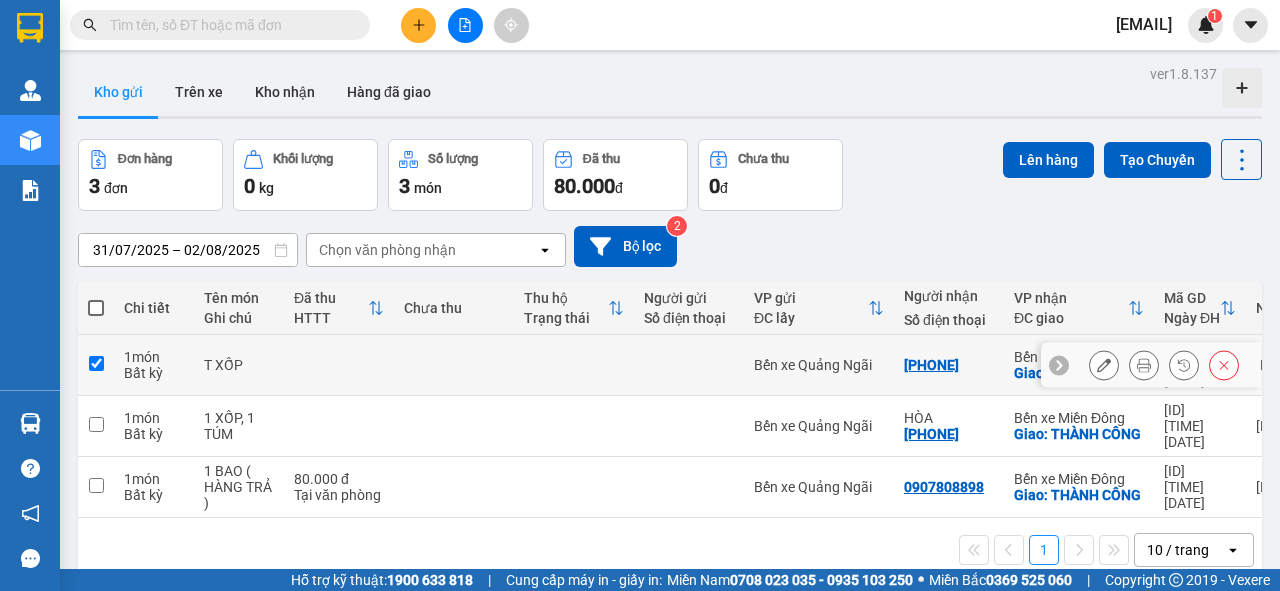 checkbox on "true" 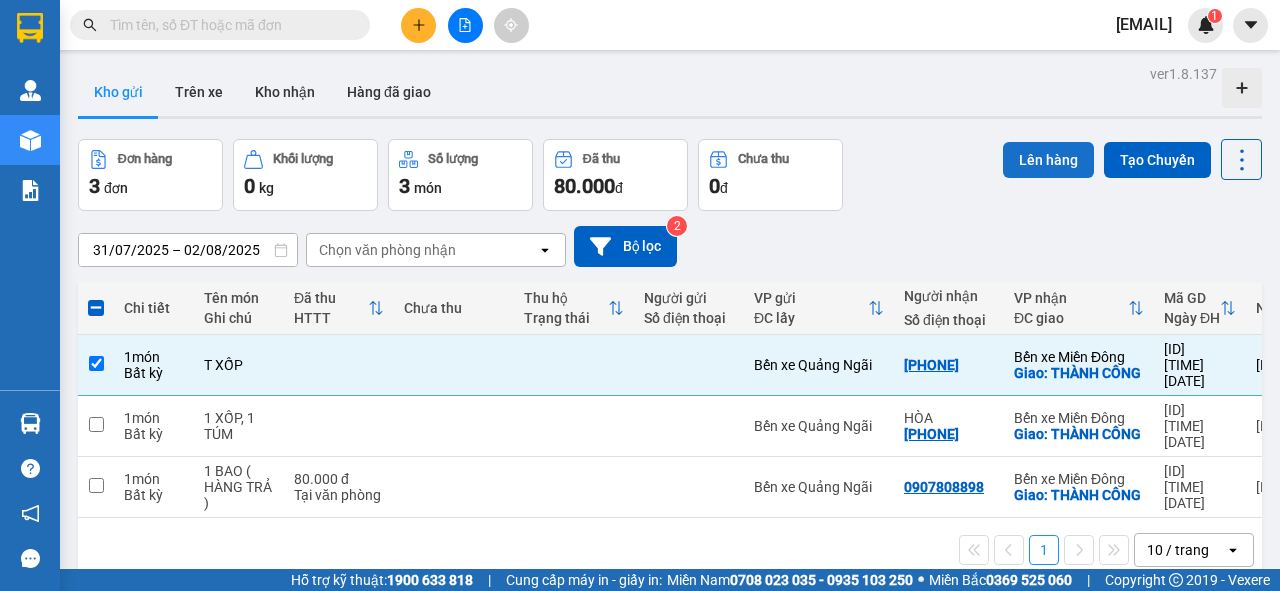 click on "Lên hàng" at bounding box center (1048, 160) 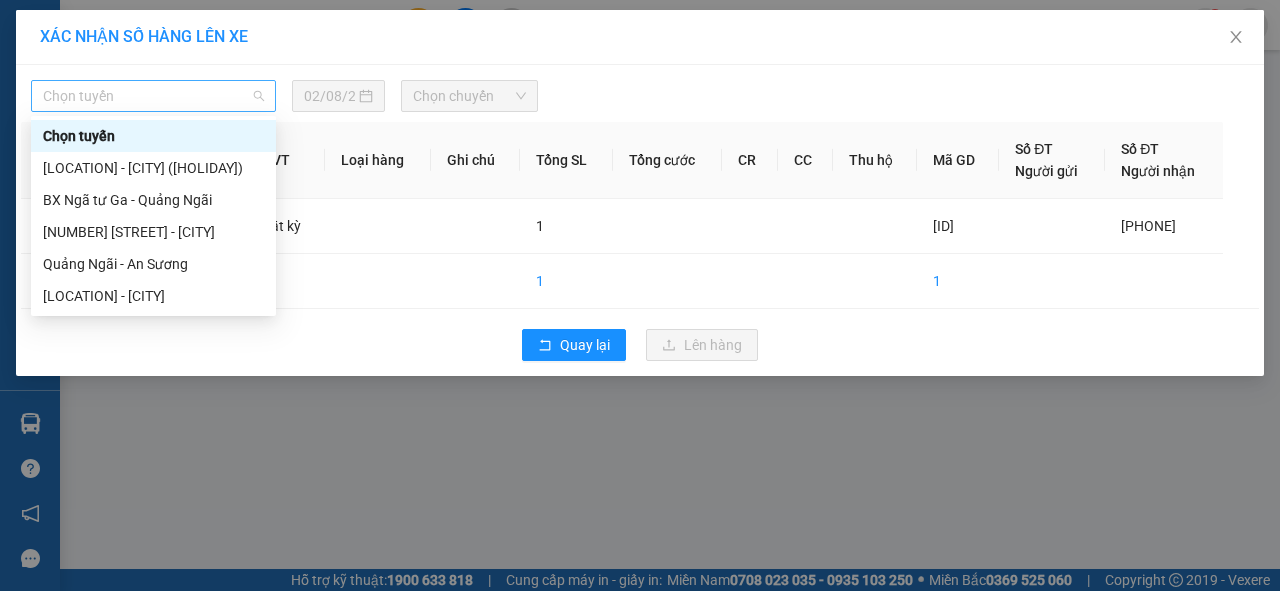 click on "Chọn tuyến" at bounding box center [153, 96] 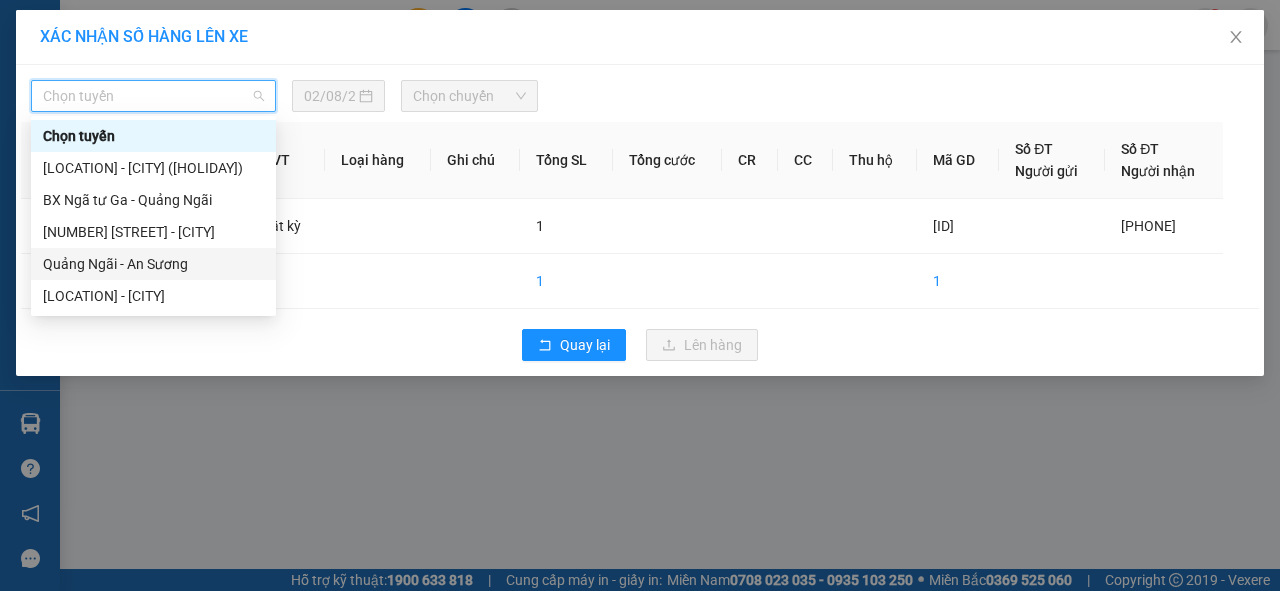 click on "Quảng Ngãi - An Sương" at bounding box center (153, 264) 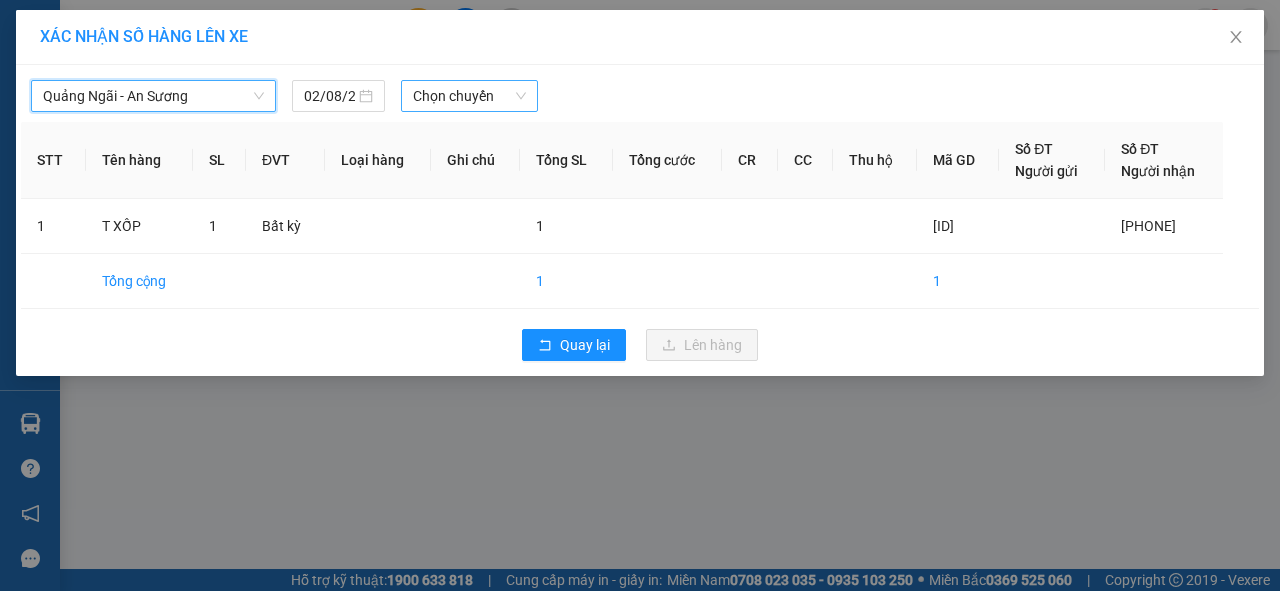 click on "Chọn chuyến" at bounding box center (469, 96) 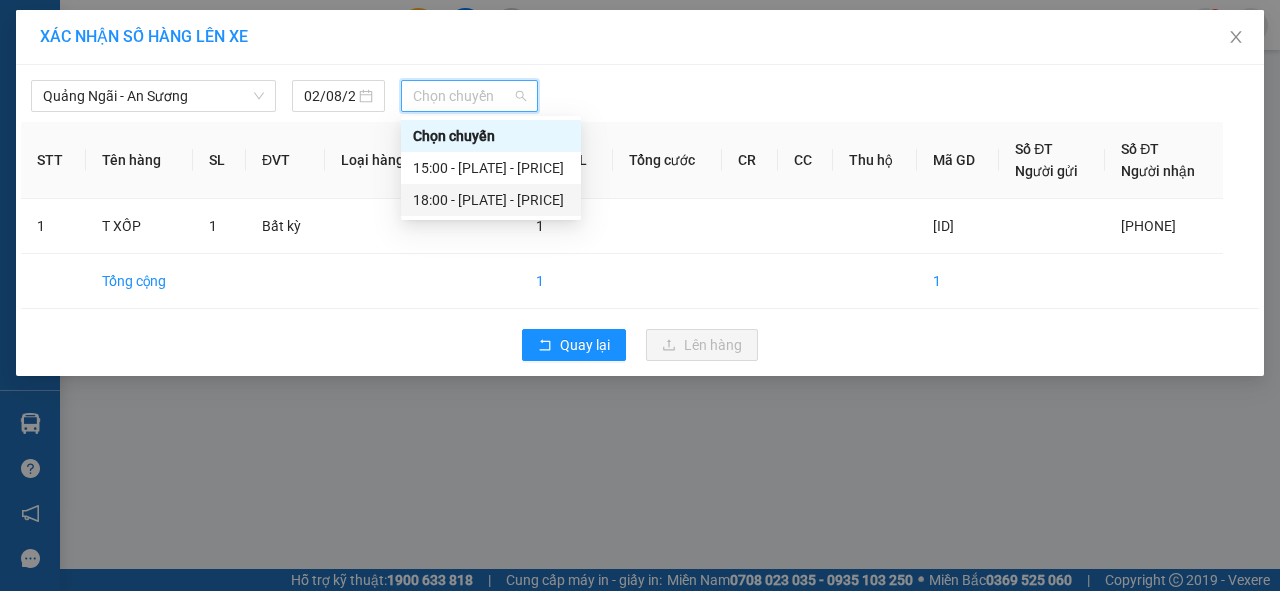 click on "[TIME] - [PLATE] - [PRICE]" at bounding box center [491, 200] 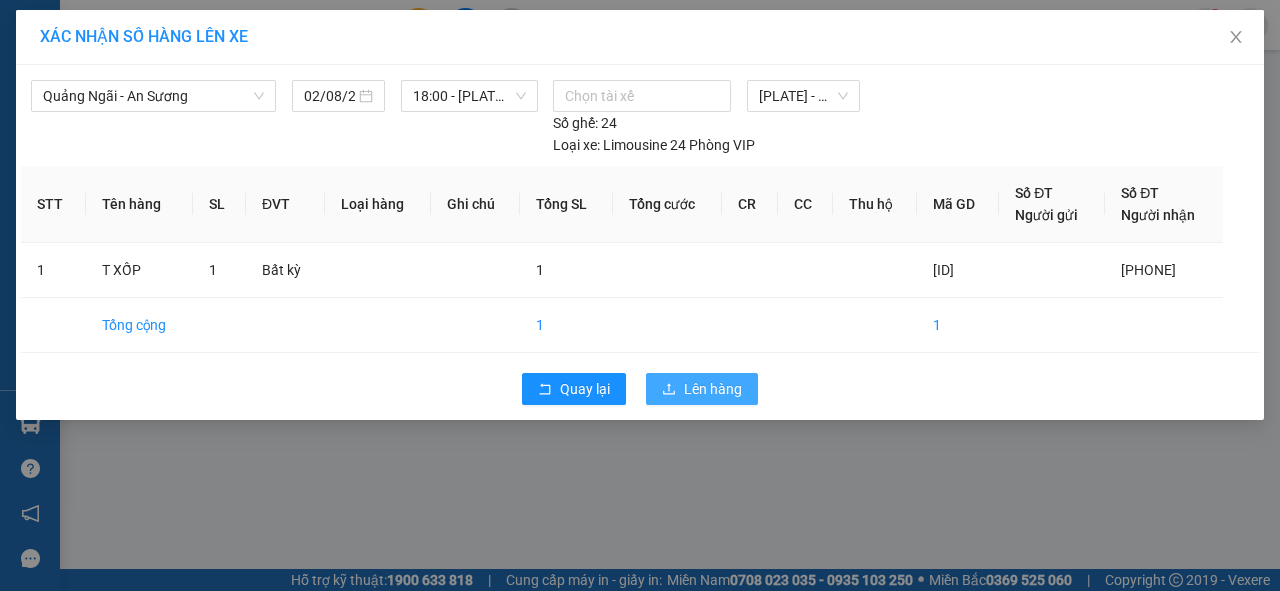 click on "Lên hàng" at bounding box center [713, 389] 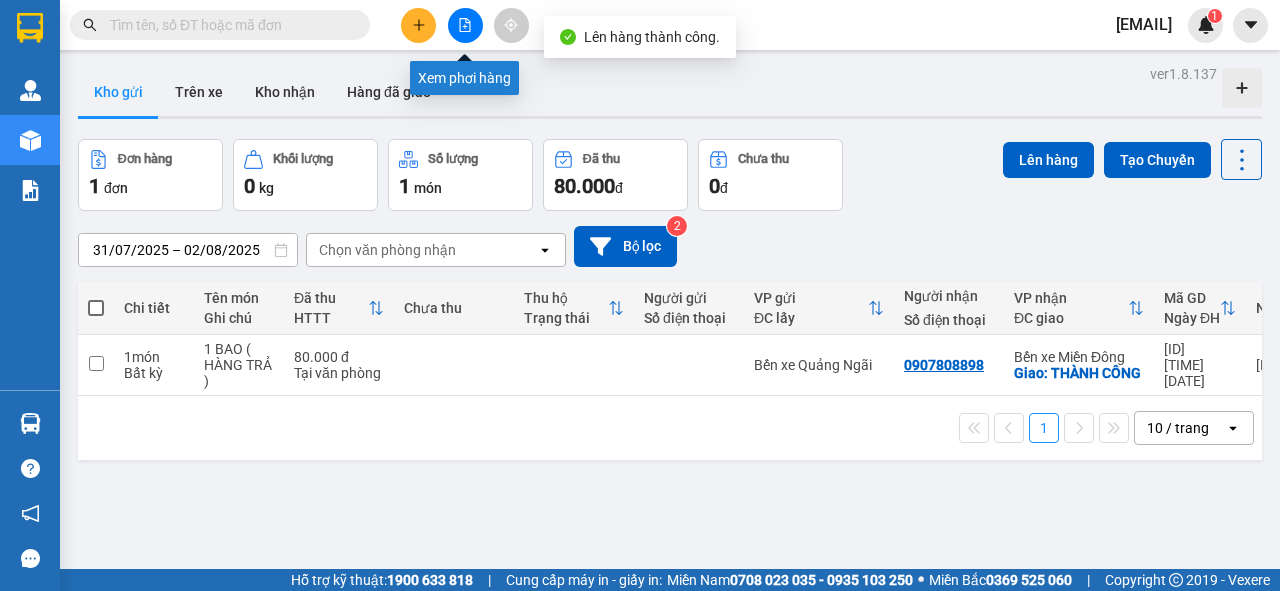 click 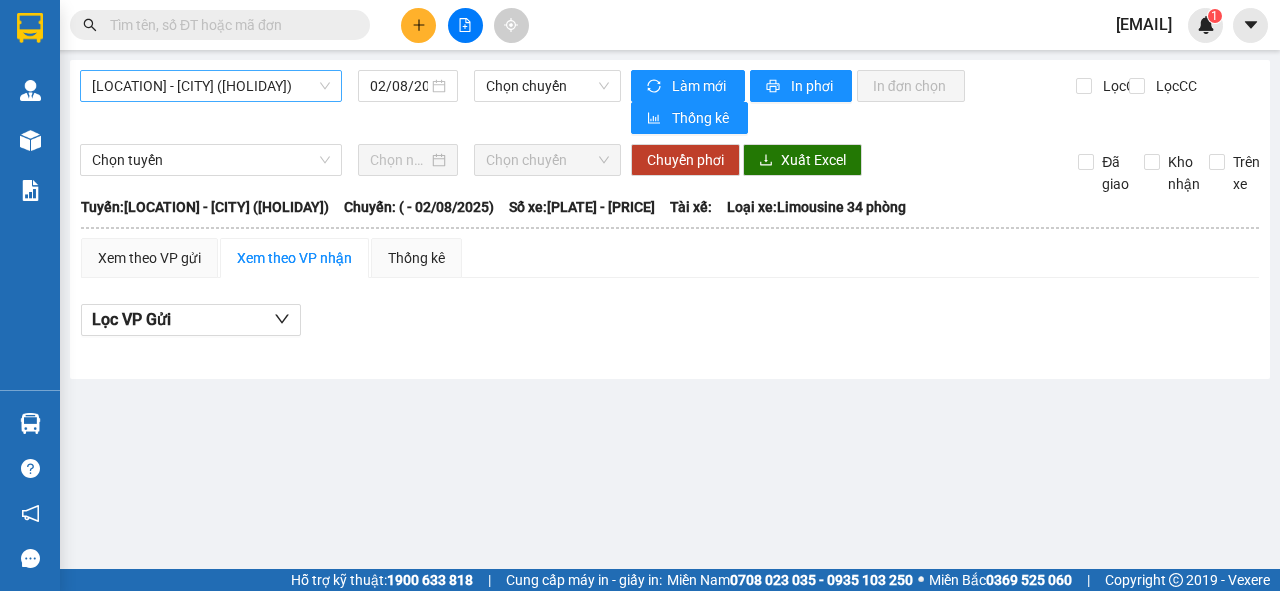 click on "[LOCATION] - [CITY] ([HOLIDAY])" at bounding box center (211, 86) 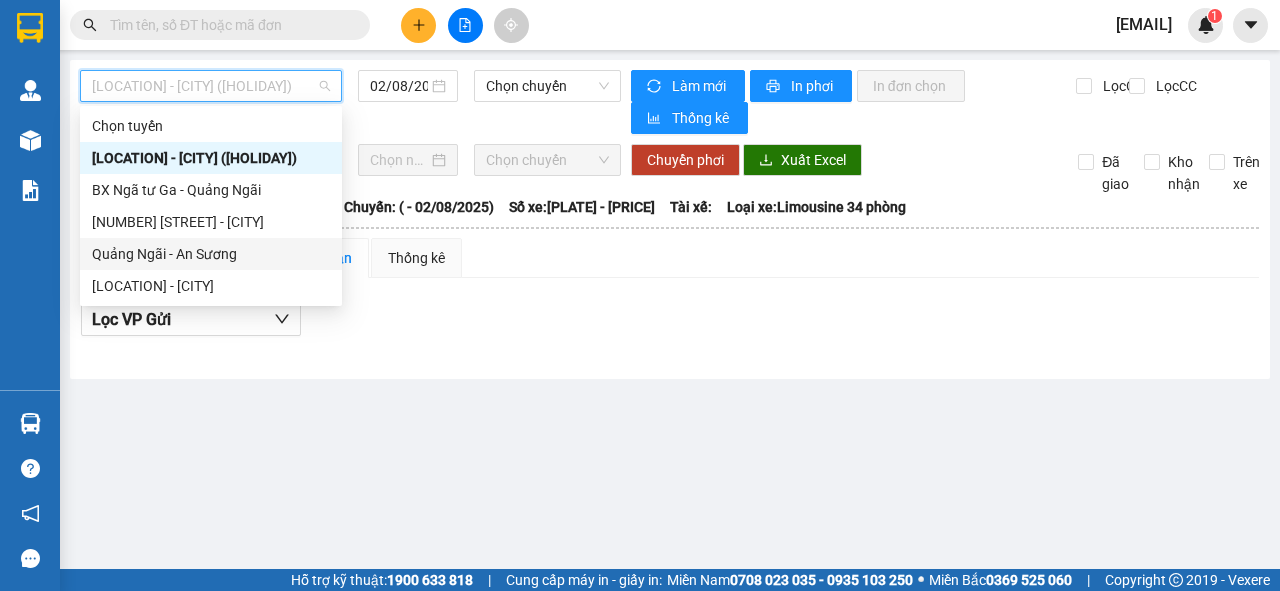 drag, startPoint x: 153, startPoint y: 251, endPoint x: 362, endPoint y: 191, distance: 217.44194 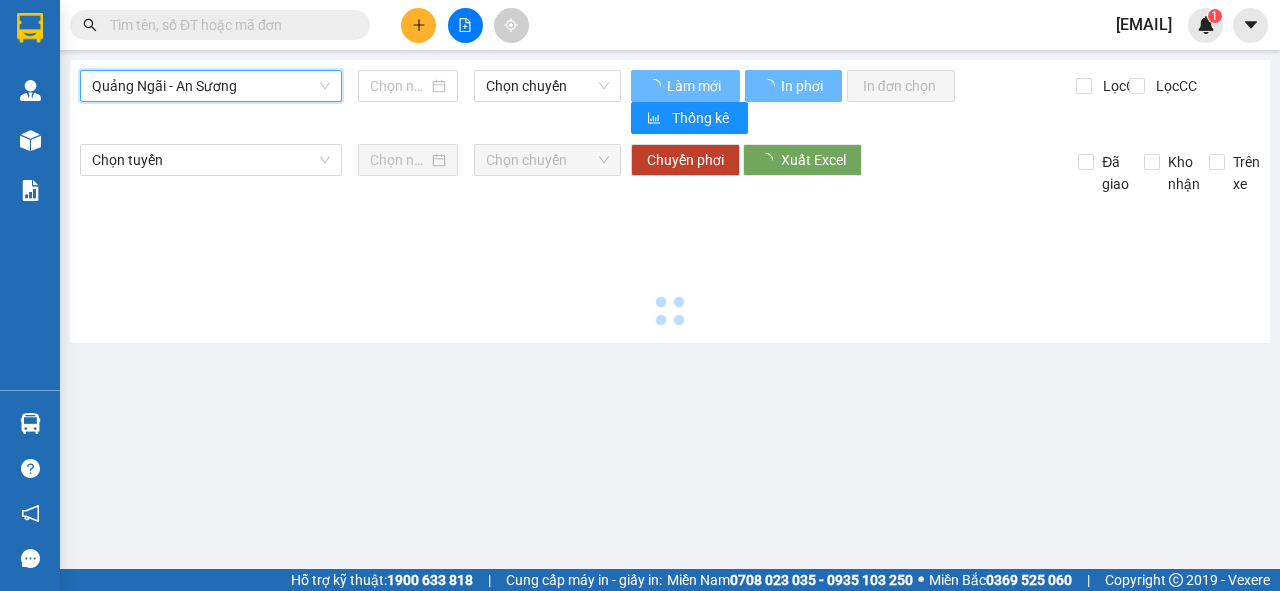 type on "02/08/2025" 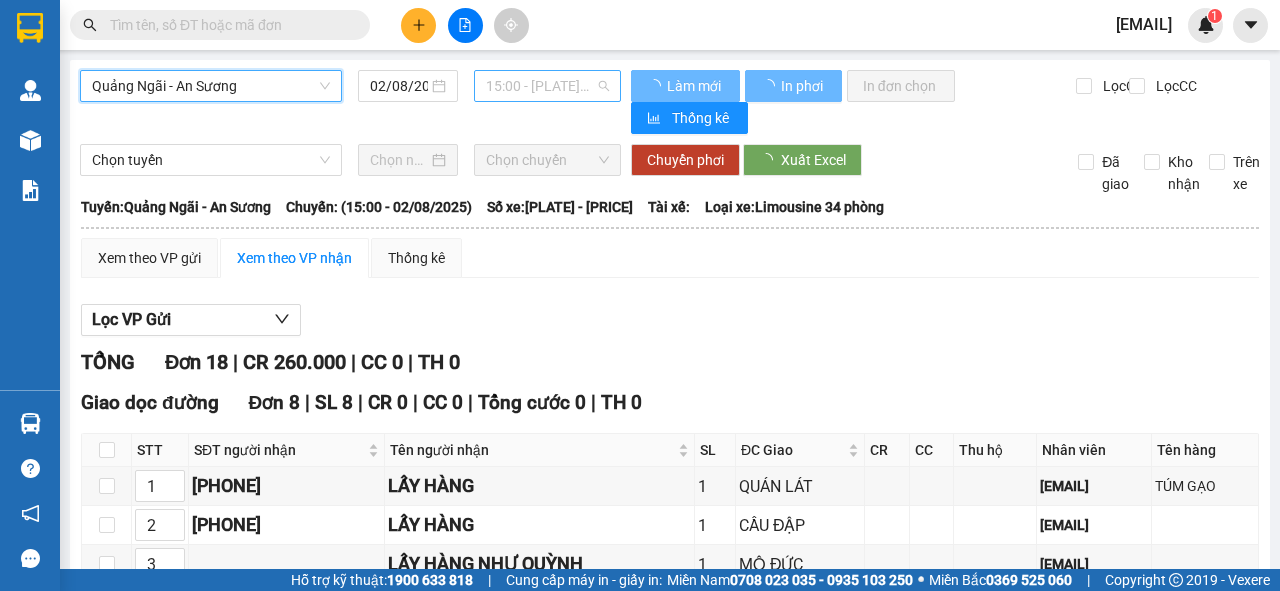 click on "[TIME] - [PLATE] - [PRICE]" at bounding box center [547, 86] 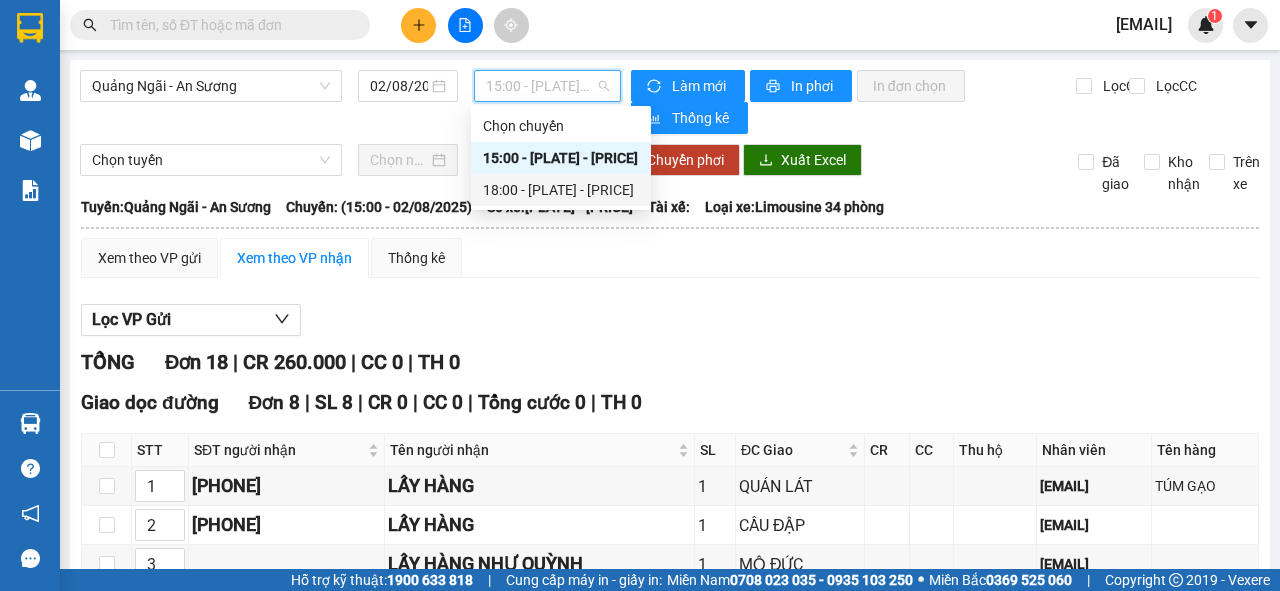 click on "[TIME] - [PLATE] - [PRICE]" at bounding box center [561, 190] 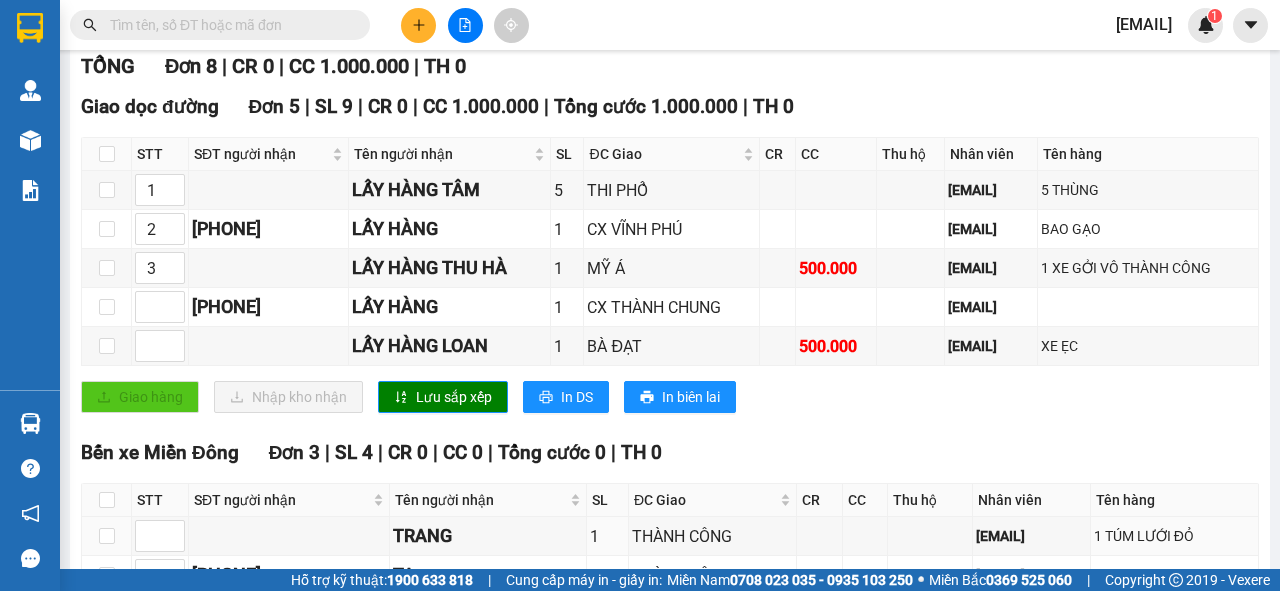 scroll, scrollTop: 136, scrollLeft: 0, axis: vertical 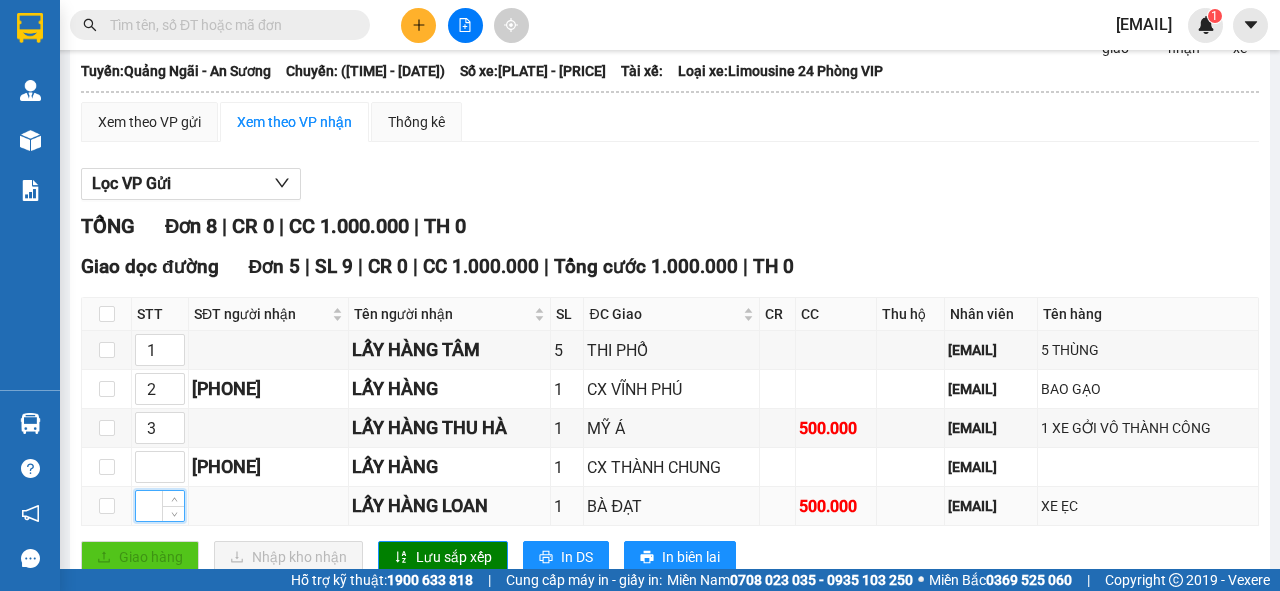 click at bounding box center (160, 506) 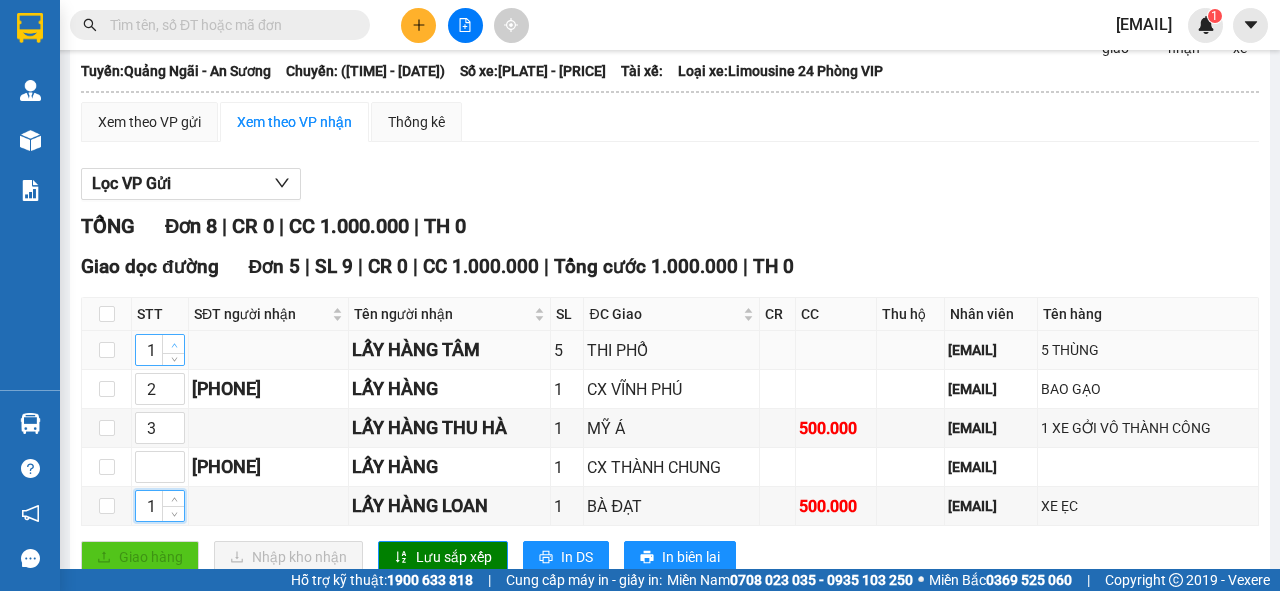 type on "1" 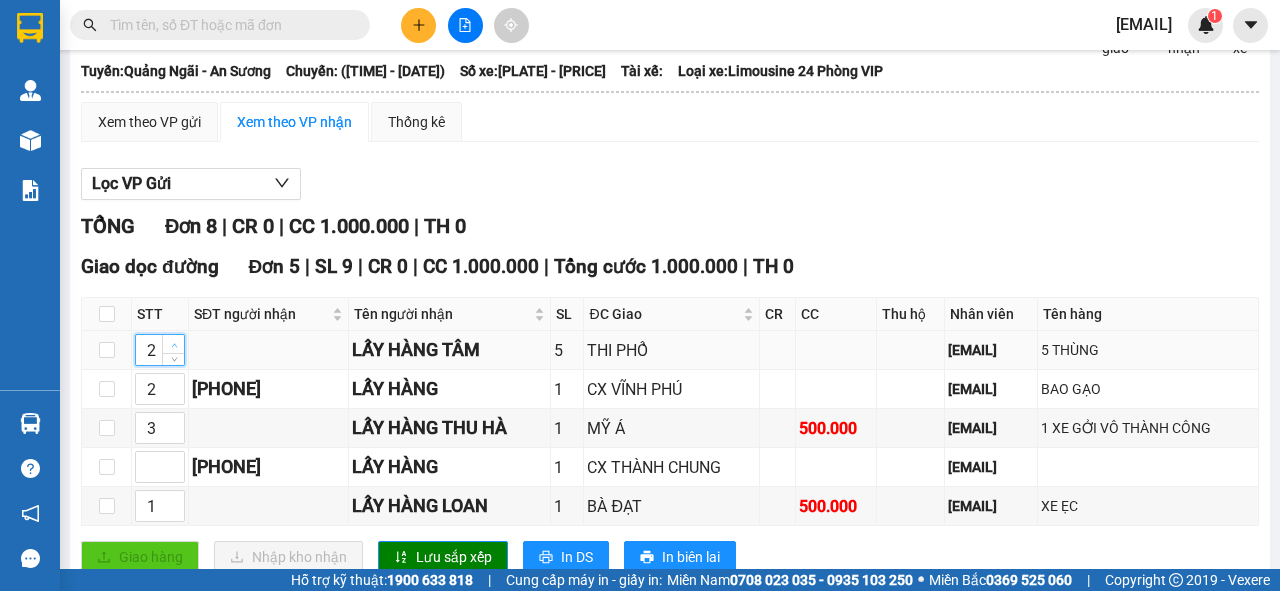click 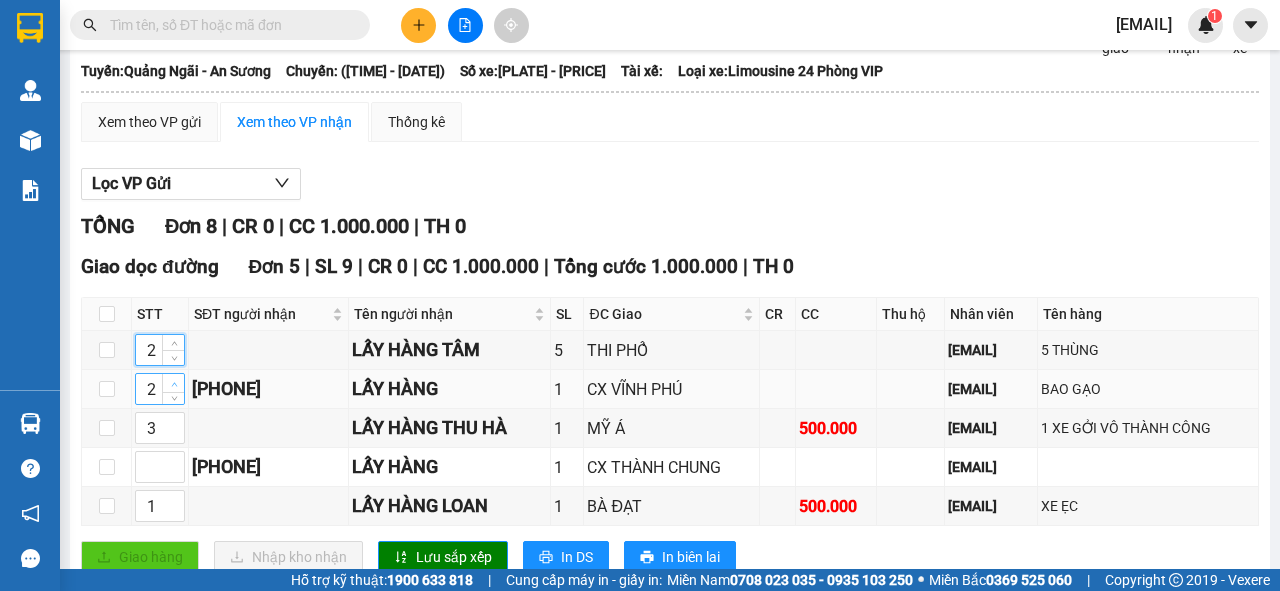 type on "3" 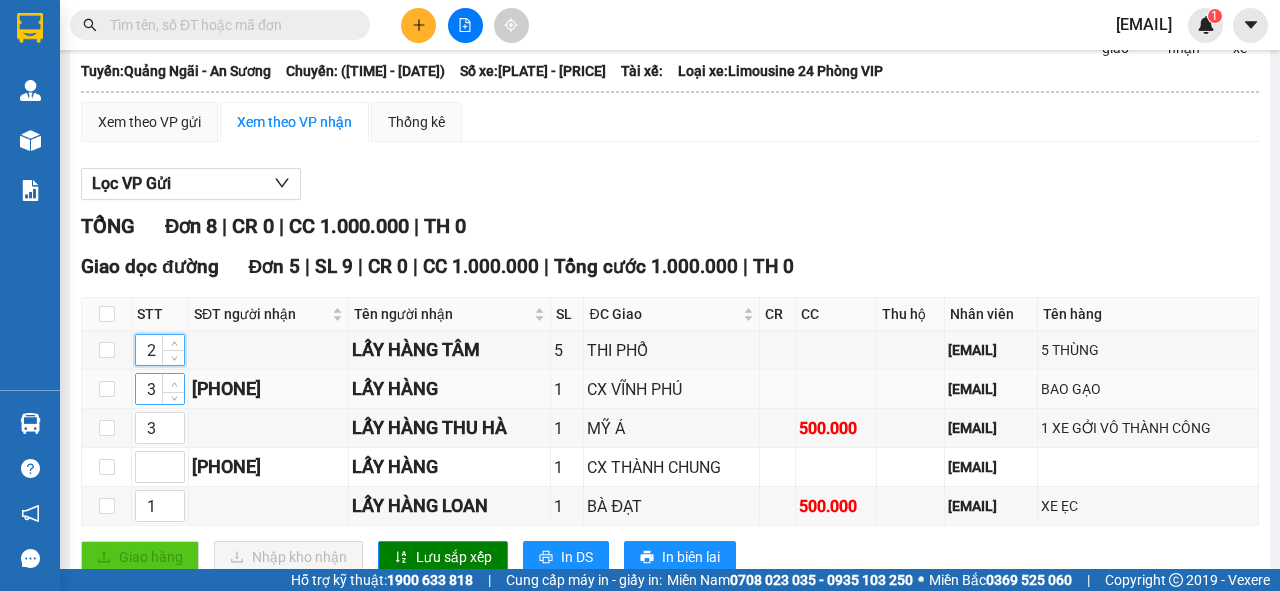 click 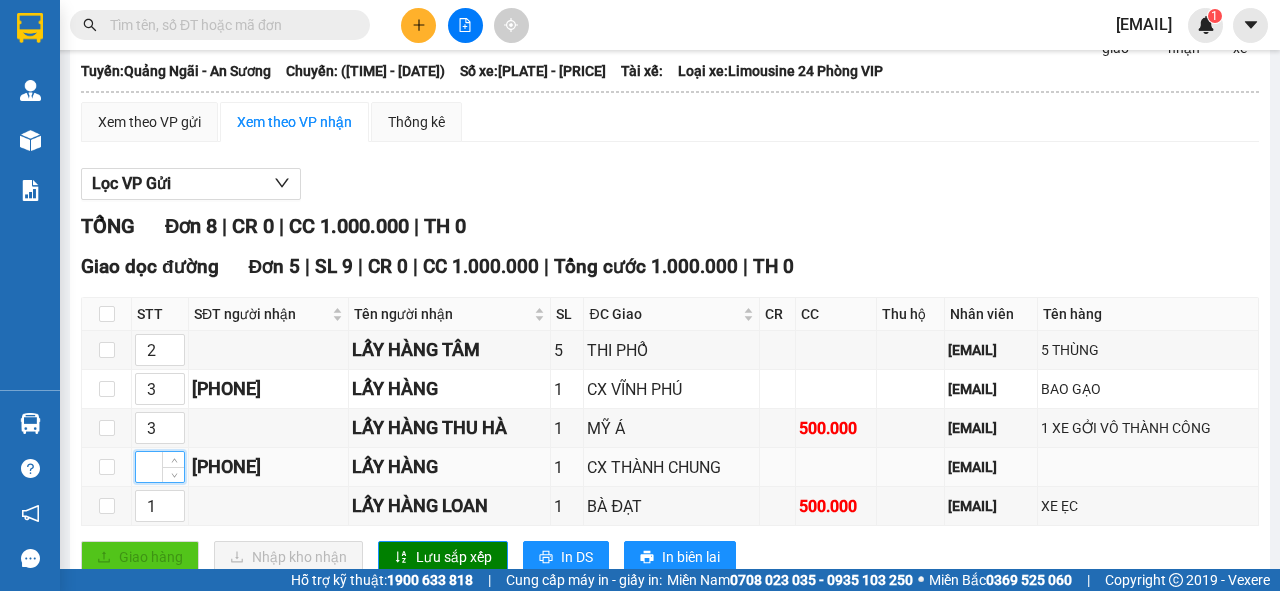 click at bounding box center [160, 467] 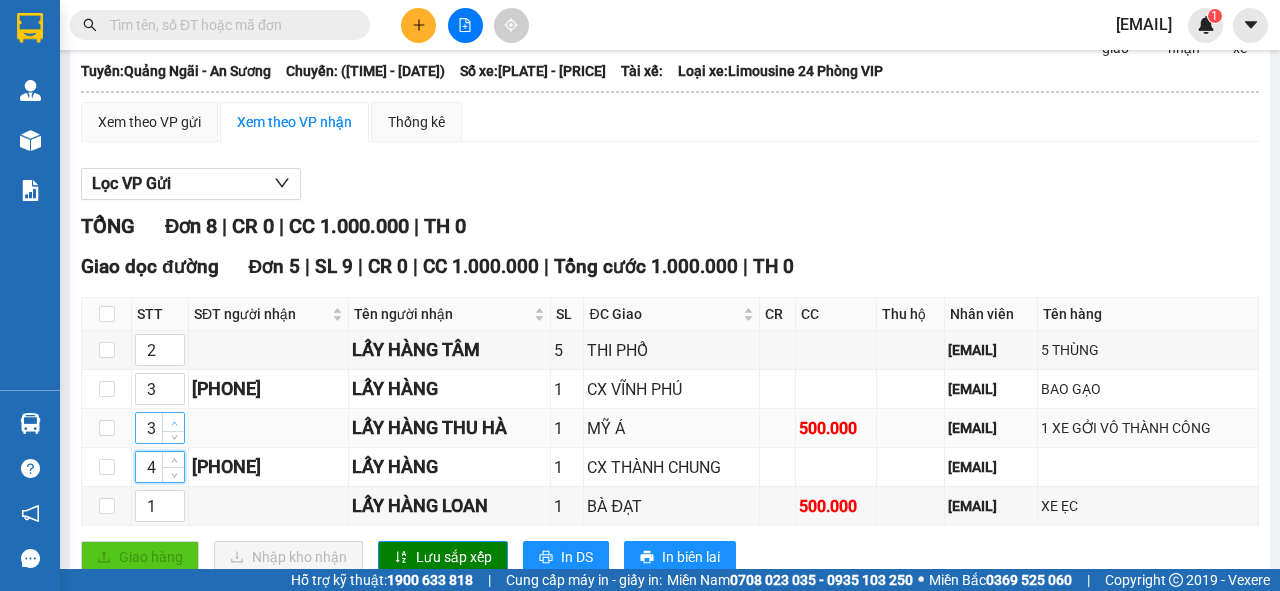 type on "4" 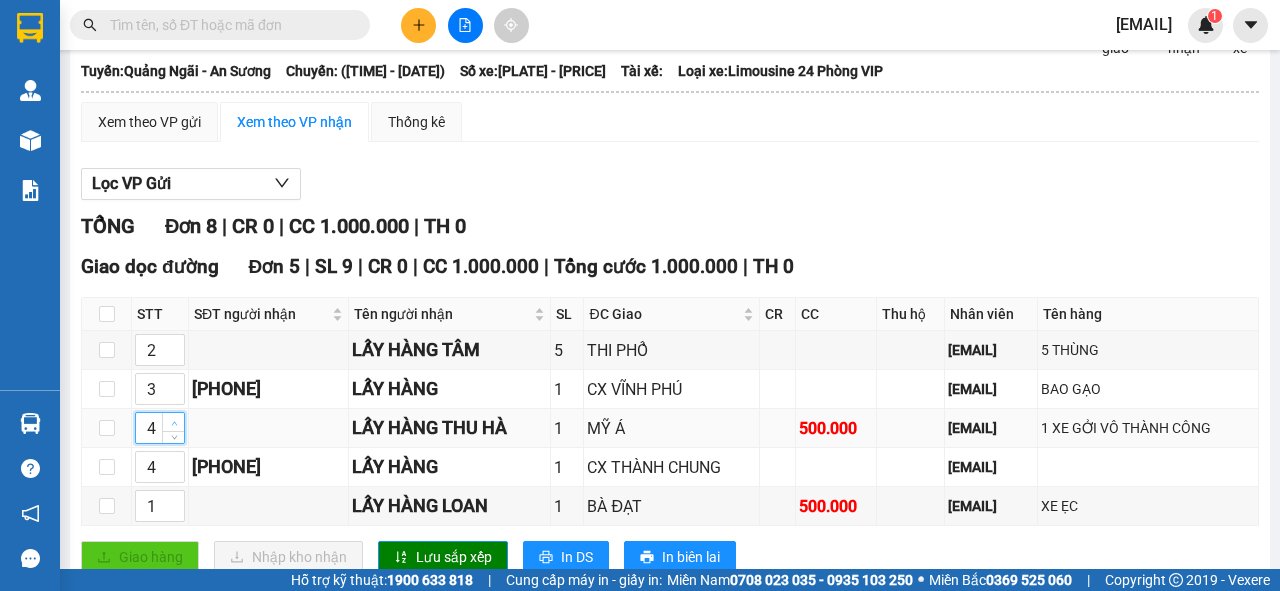 click at bounding box center (174, 423) 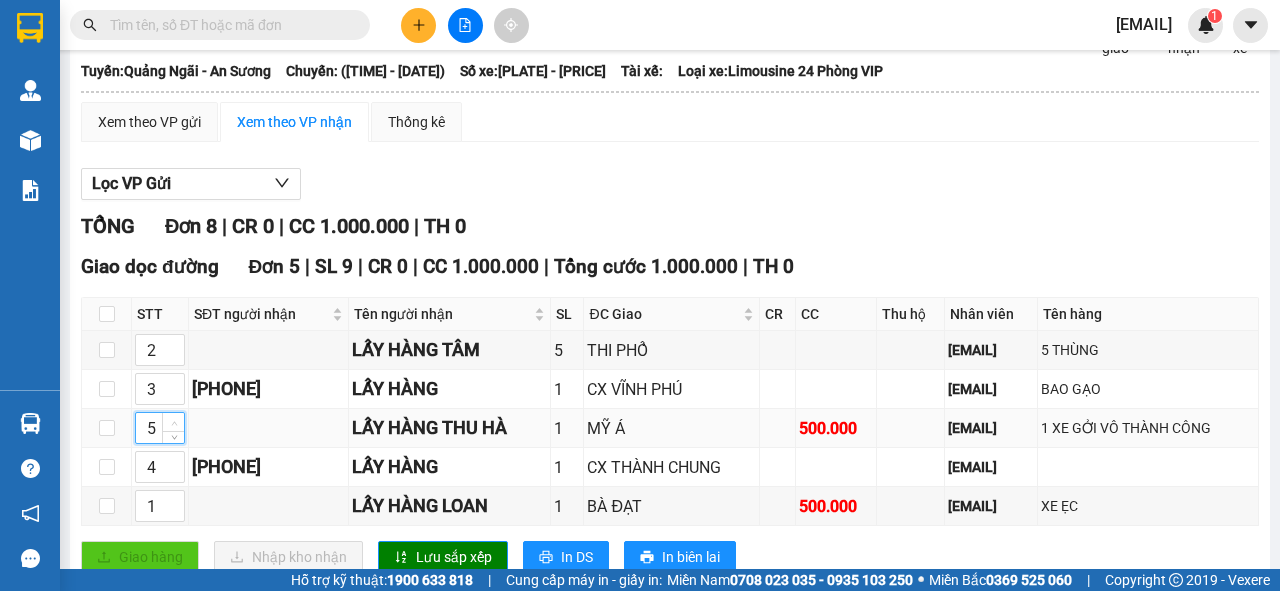 click 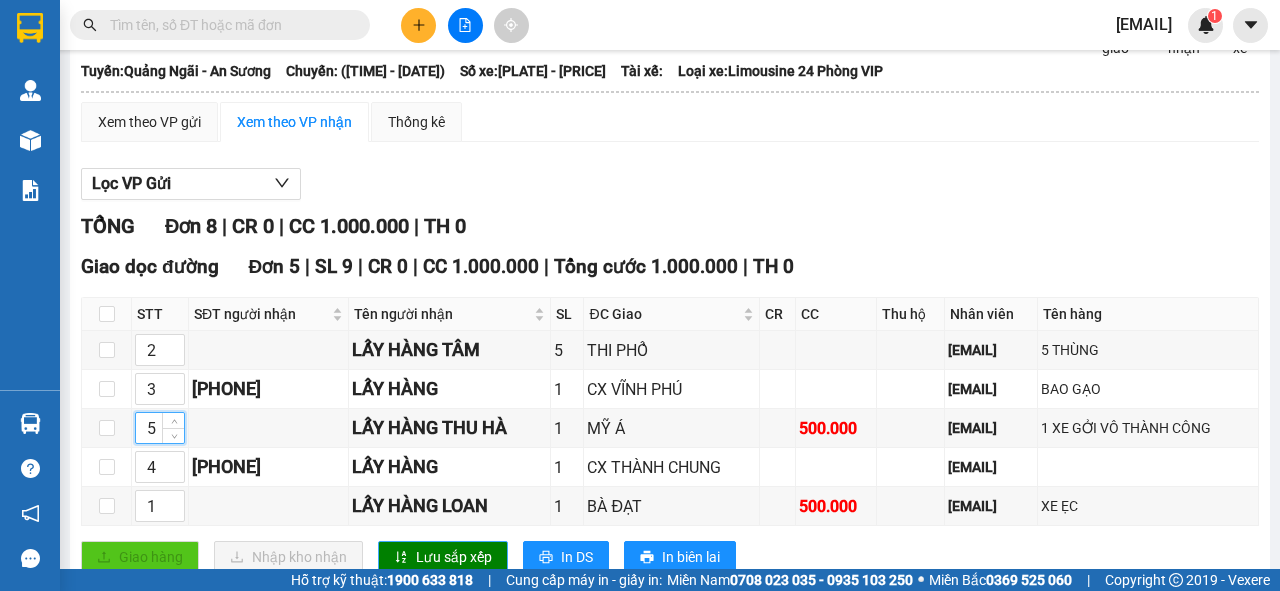 click on "Lưu sắp xếp" at bounding box center (454, 557) 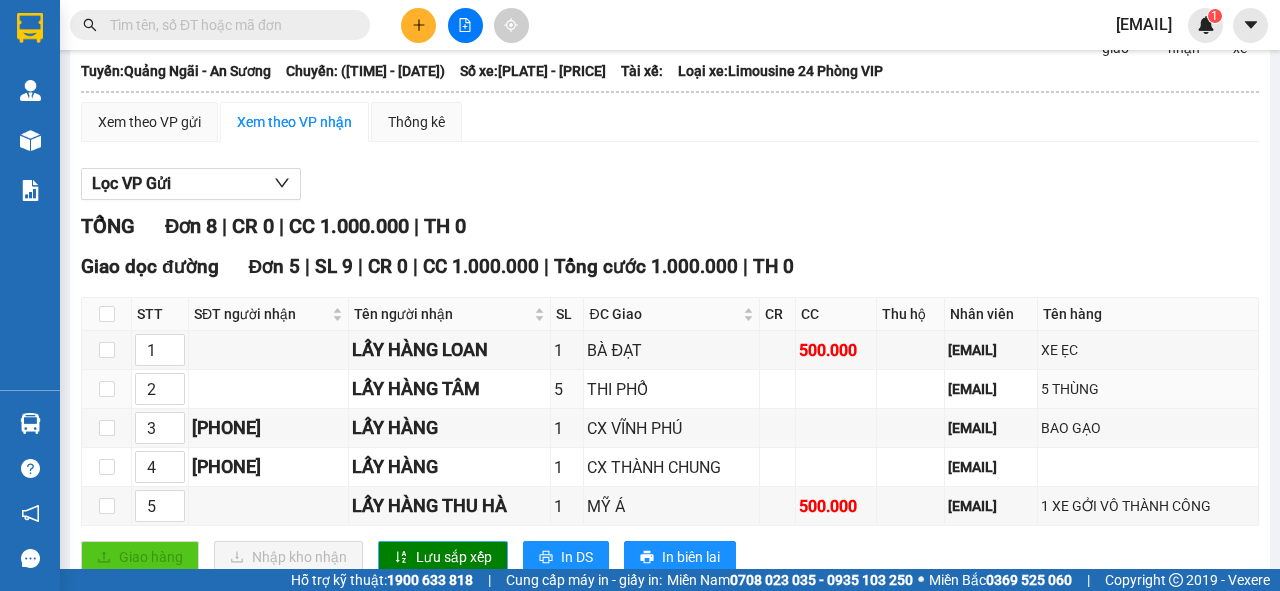 scroll, scrollTop: 0, scrollLeft: 0, axis: both 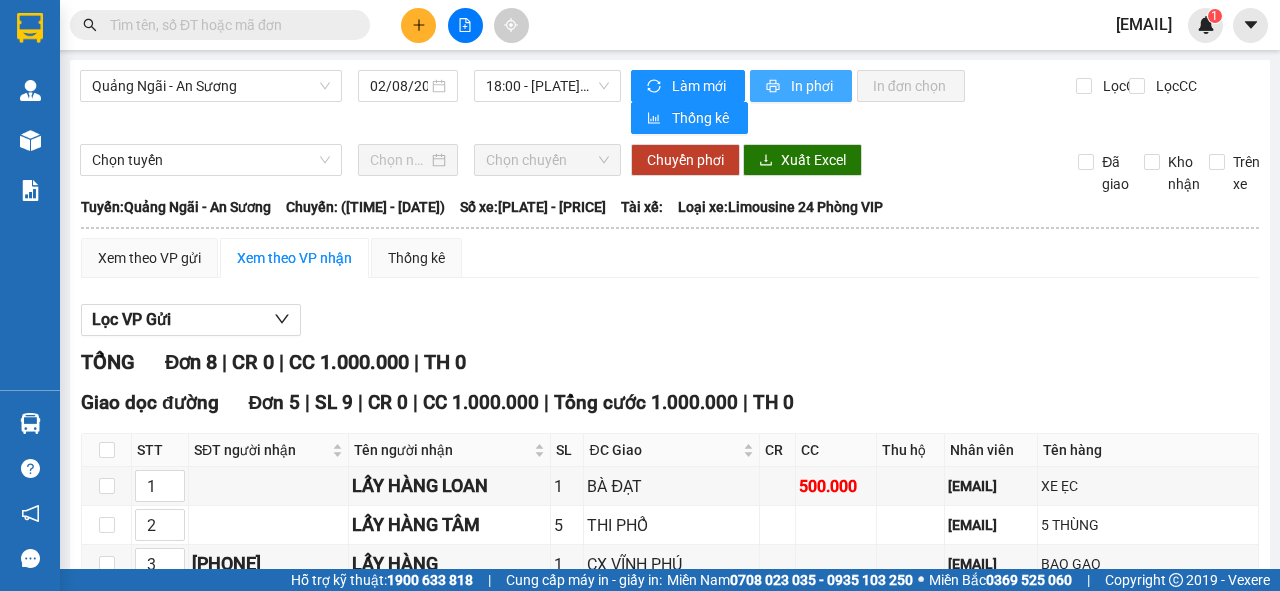 click on "In phơi" at bounding box center [813, 86] 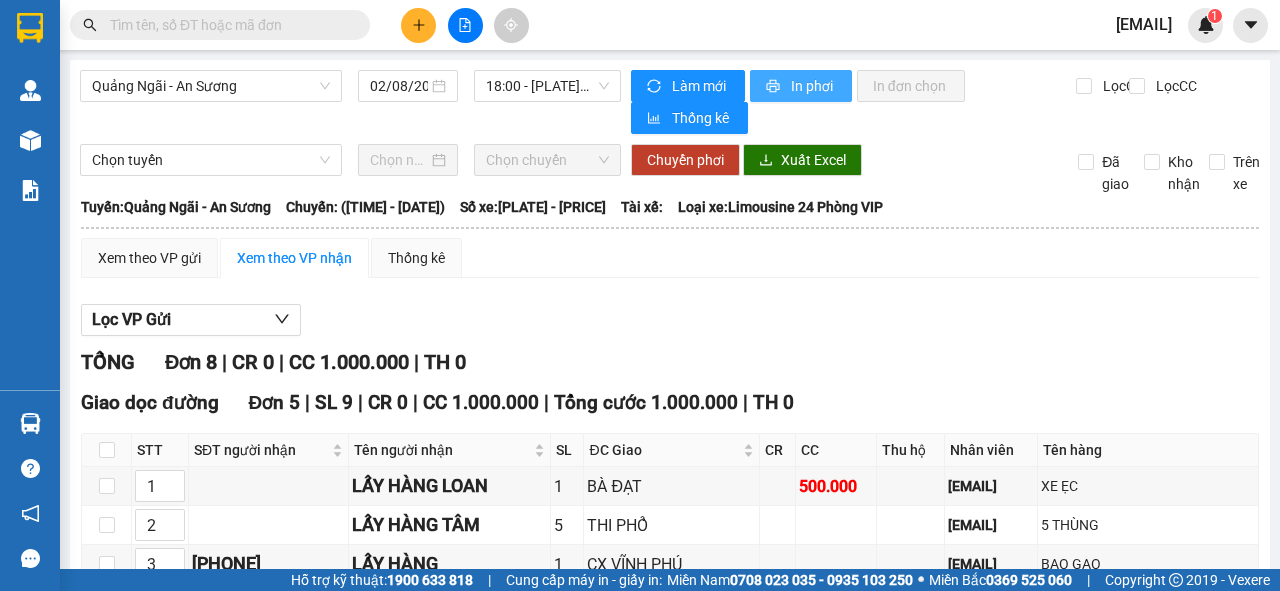 scroll, scrollTop: 0, scrollLeft: 0, axis: both 